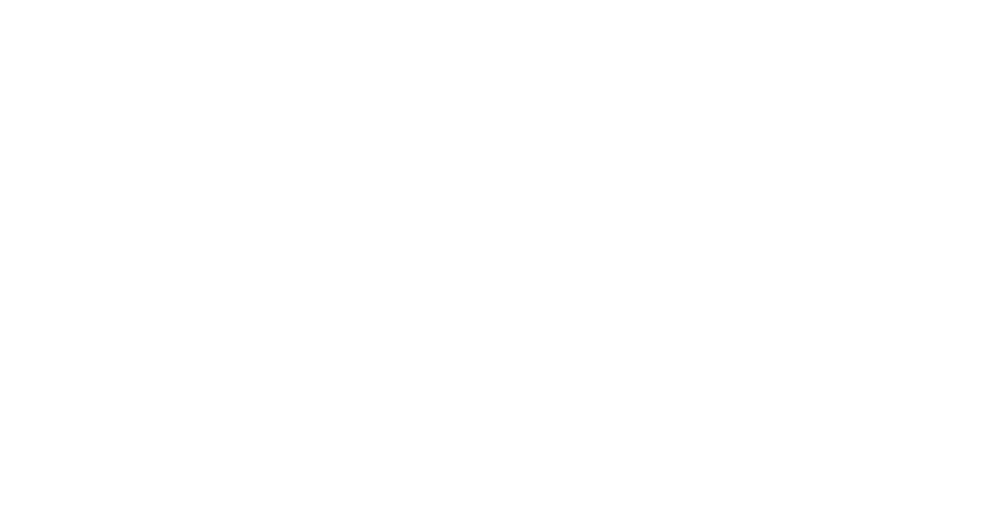 scroll, scrollTop: 0, scrollLeft: 0, axis: both 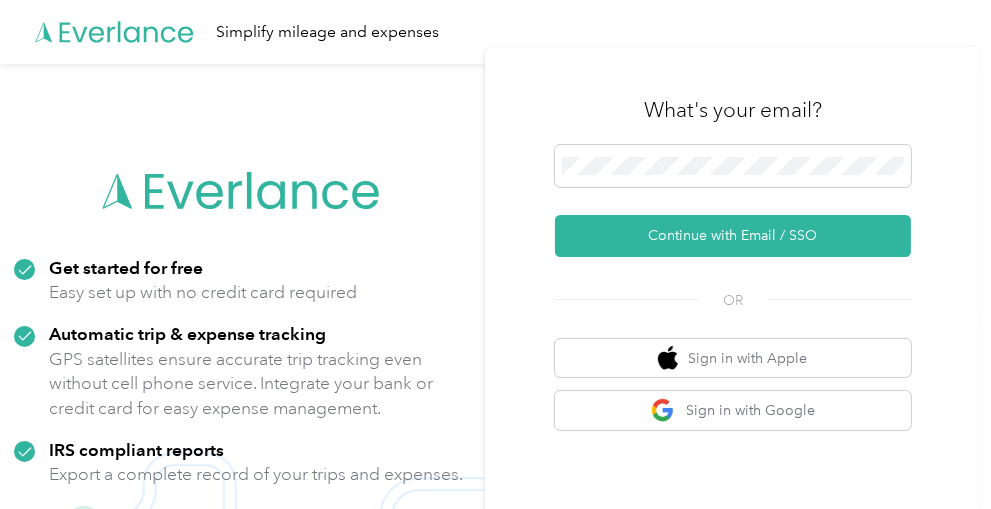 click on "Continue with Email / SSO" at bounding box center [733, 236] 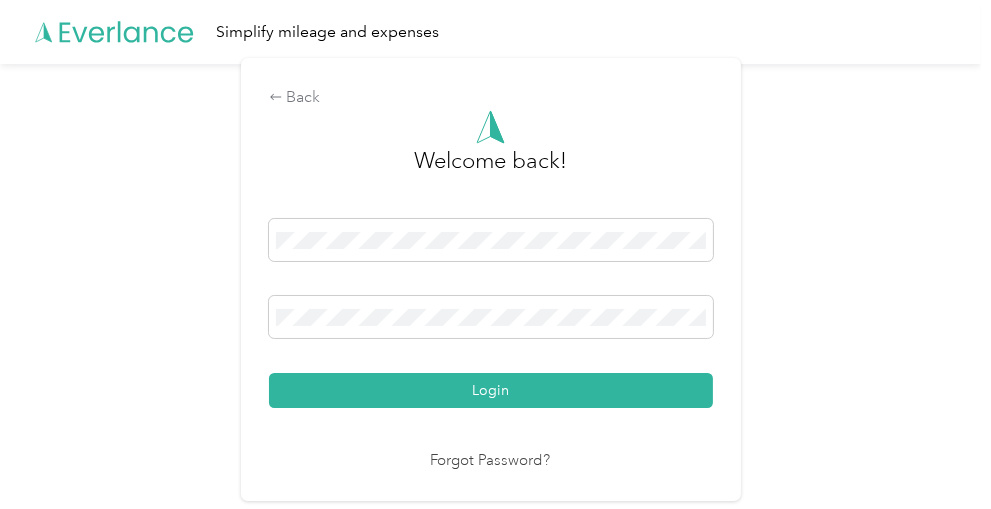 click on "Login" at bounding box center (491, 390) 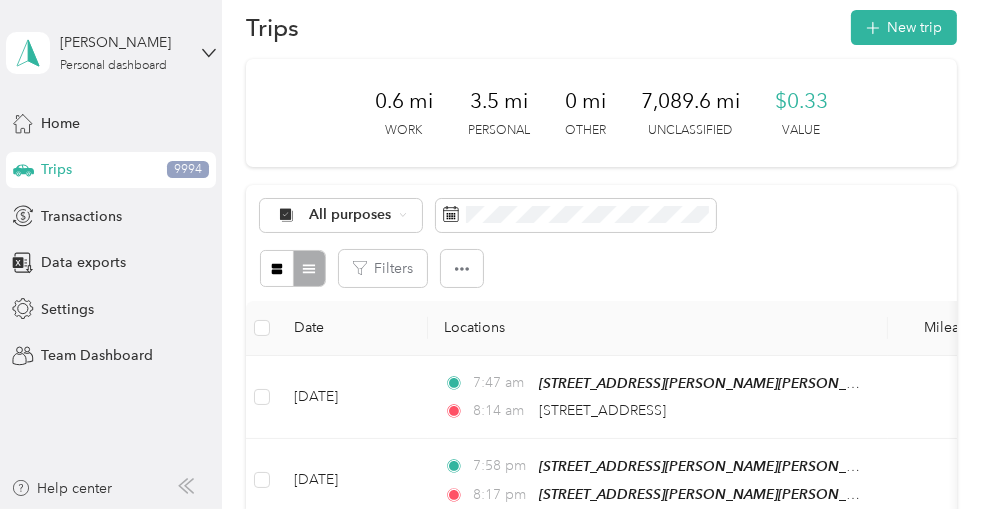 scroll, scrollTop: 30, scrollLeft: 0, axis: vertical 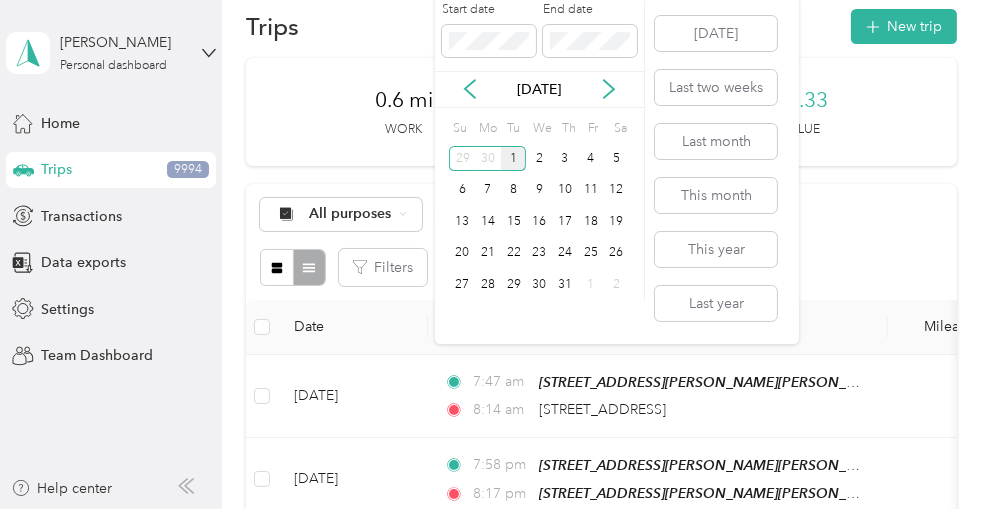 click on "1" at bounding box center [514, 158] 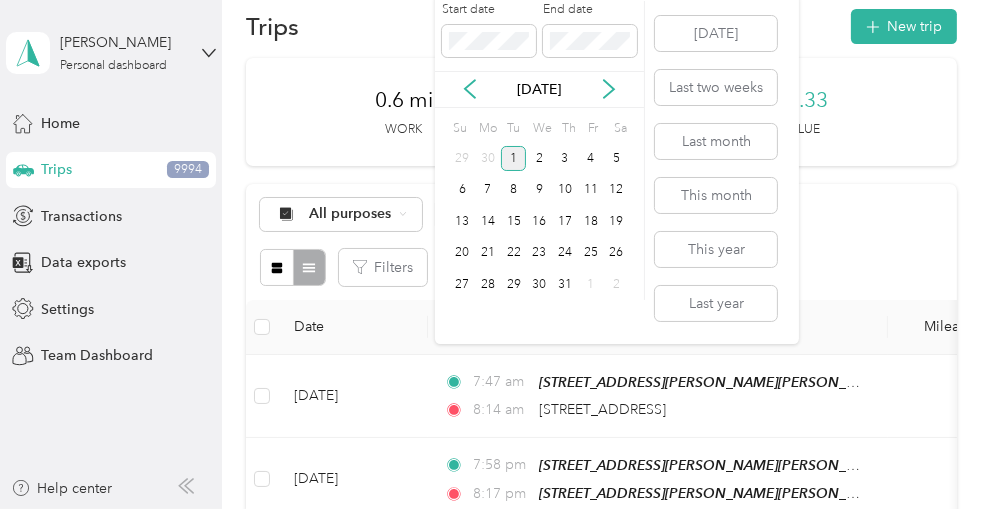 click 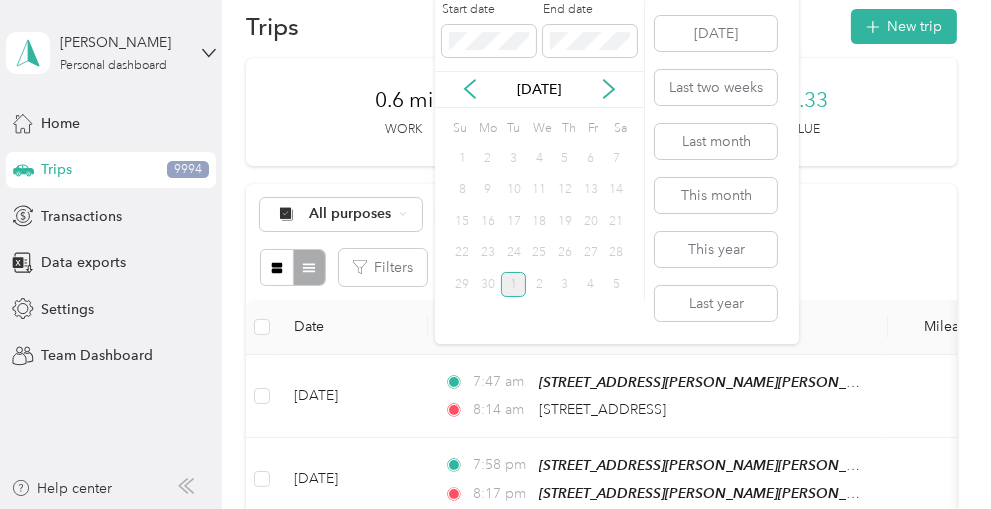 click on "1" at bounding box center (462, 158) 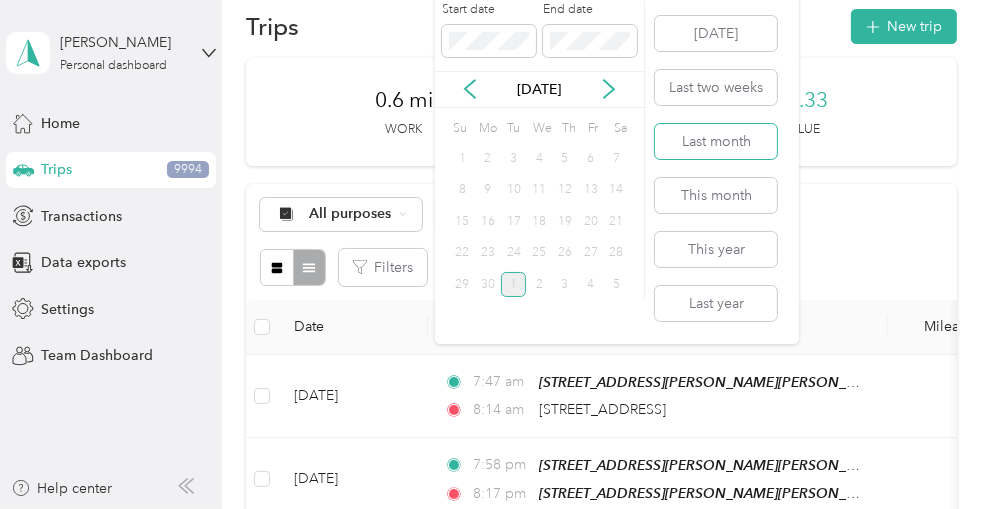 click on "Last month" at bounding box center (716, 141) 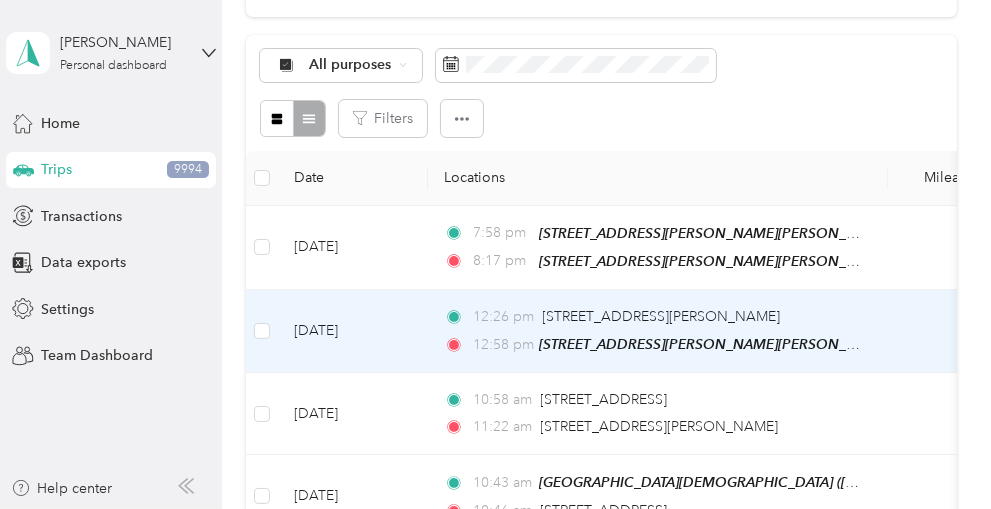 scroll, scrollTop: 236, scrollLeft: 0, axis: vertical 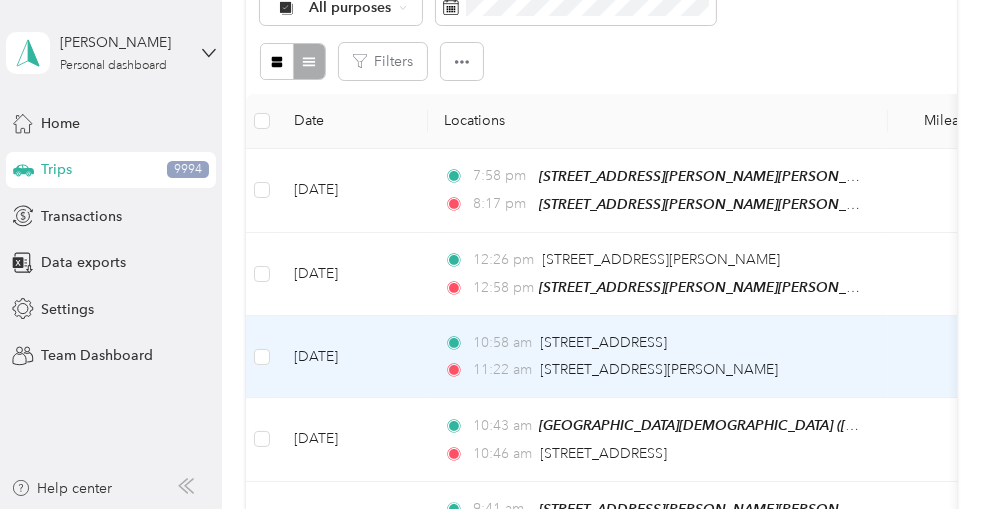 click on "[STREET_ADDRESS][PERSON_NAME]" at bounding box center (660, 369) 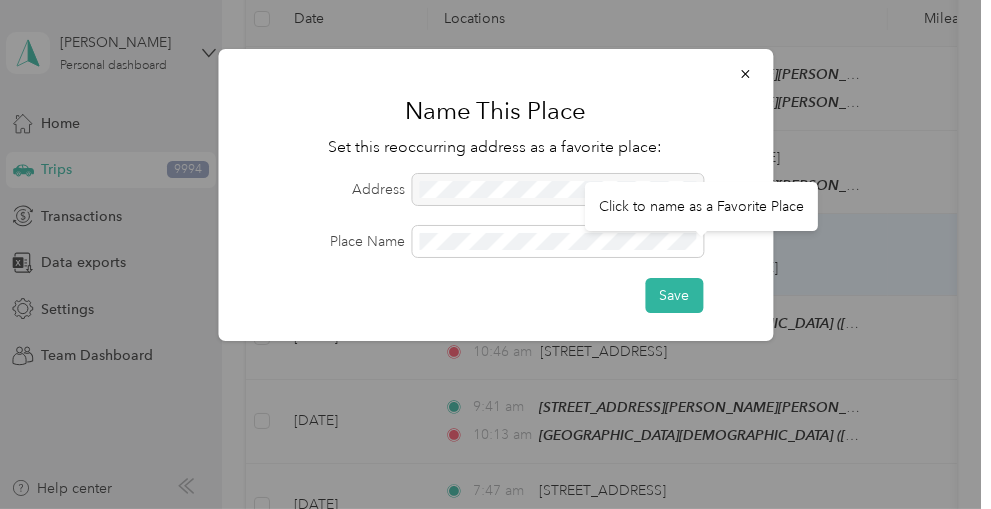 click 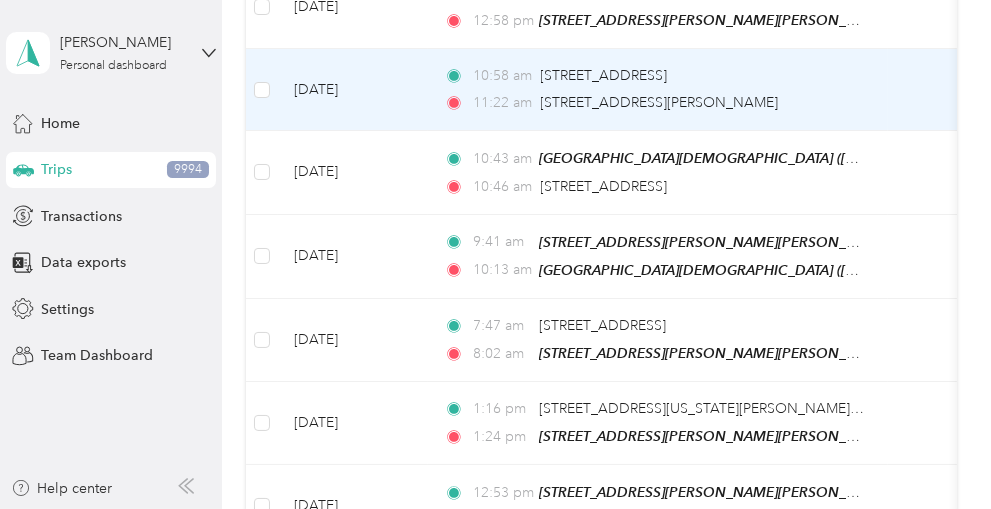 scroll, scrollTop: 555, scrollLeft: 0, axis: vertical 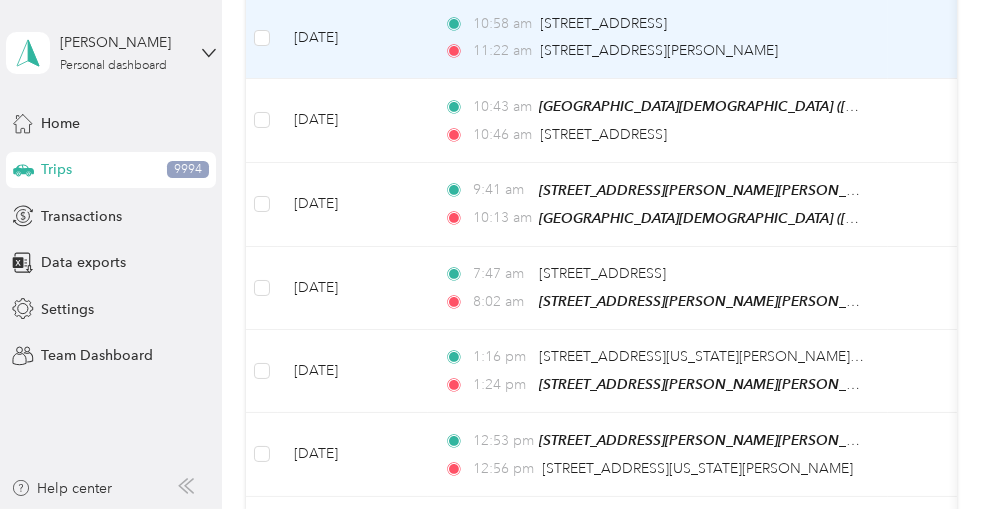 click on "[GEOGRAPHIC_DATA][DEMOGRAPHIC_DATA] ([STREET_ADDRESS])" at bounding box center [755, 106] 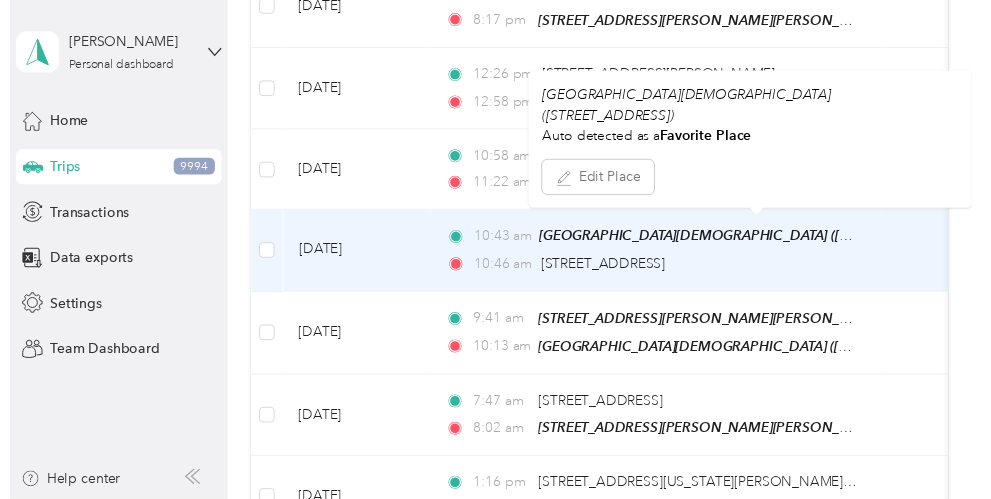 scroll, scrollTop: 419, scrollLeft: 0, axis: vertical 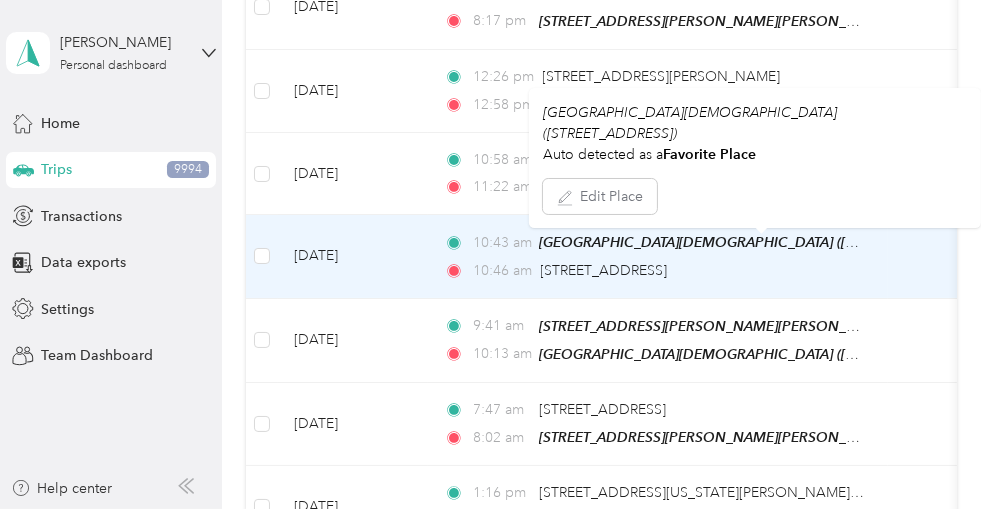 click on "25.2" at bounding box center [954, 91] 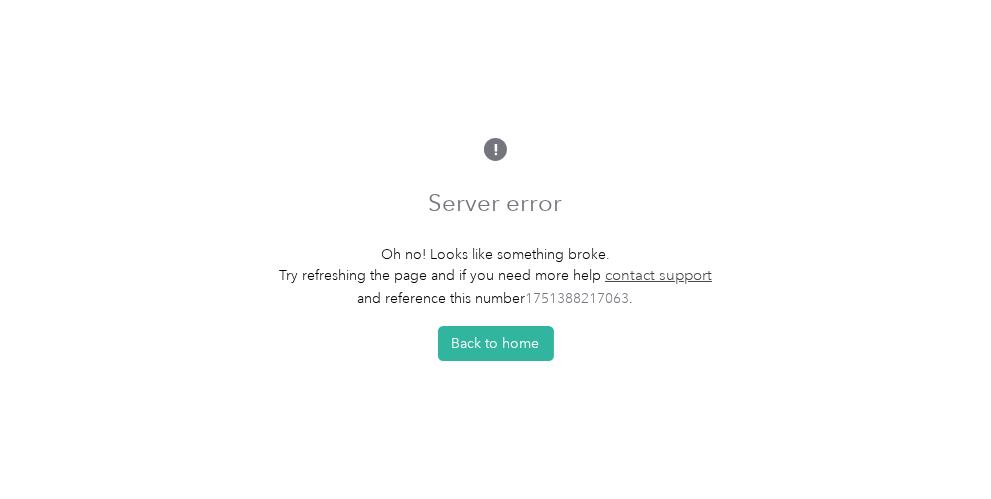 click on "Back to home" at bounding box center (496, 343) 